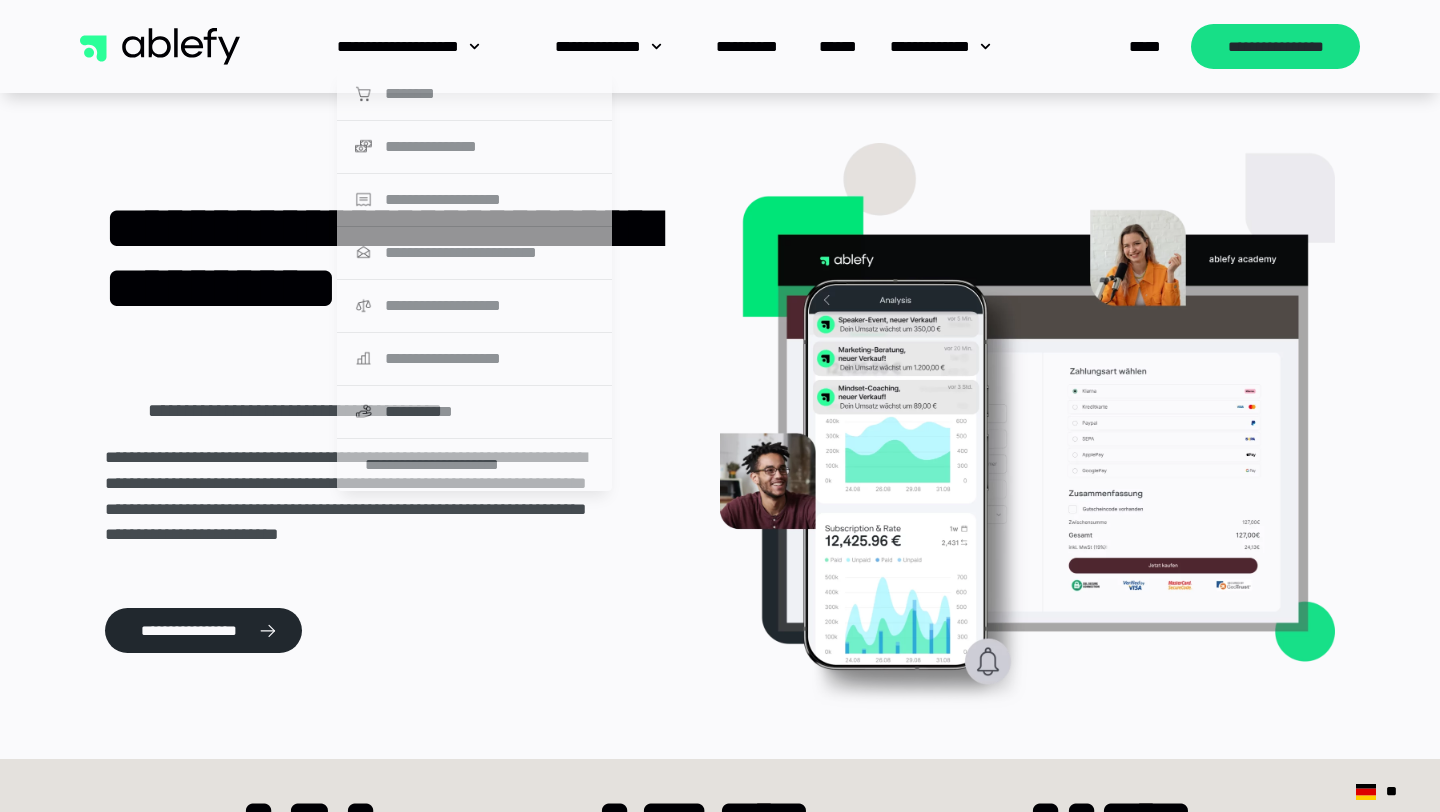 scroll, scrollTop: 0, scrollLeft: 0, axis: both 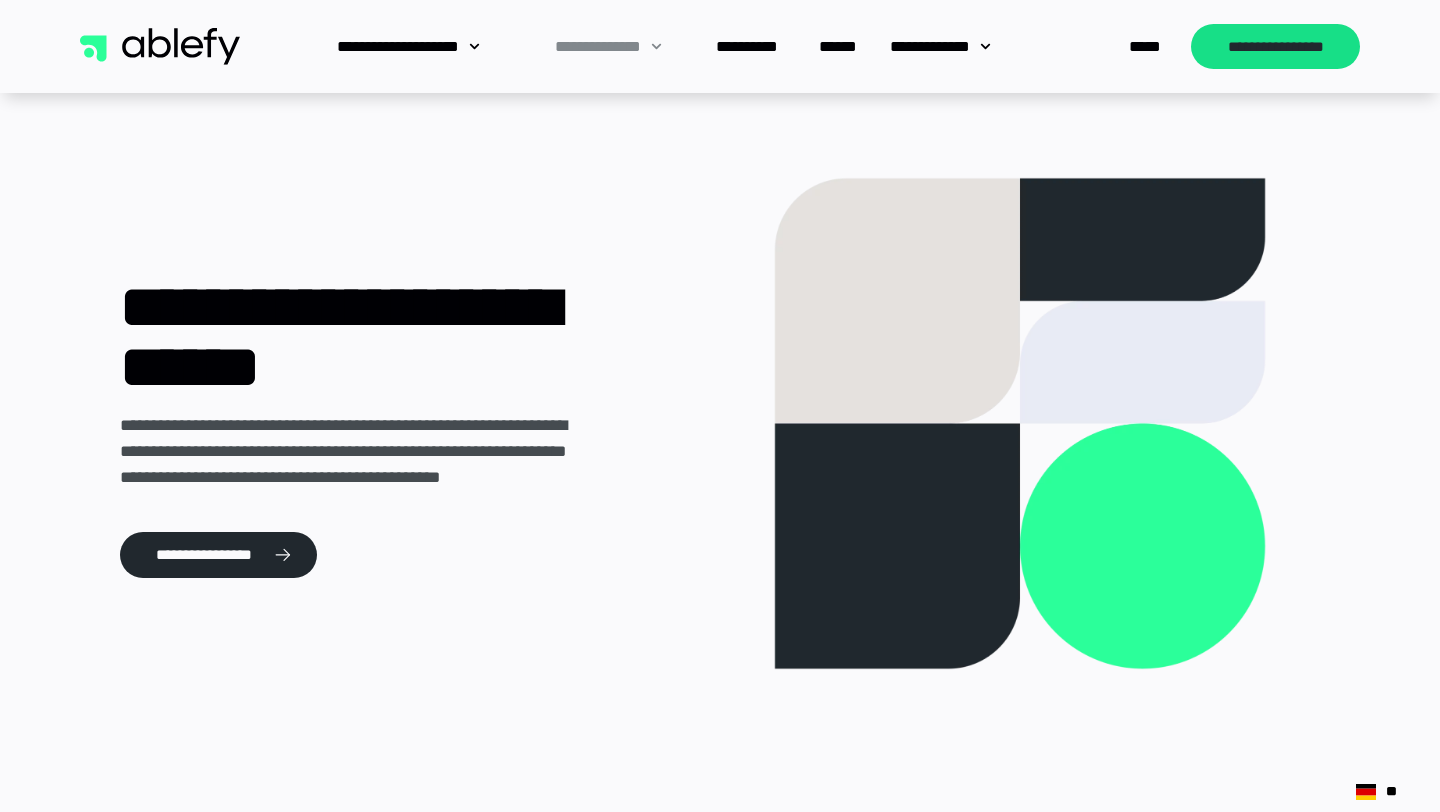 click 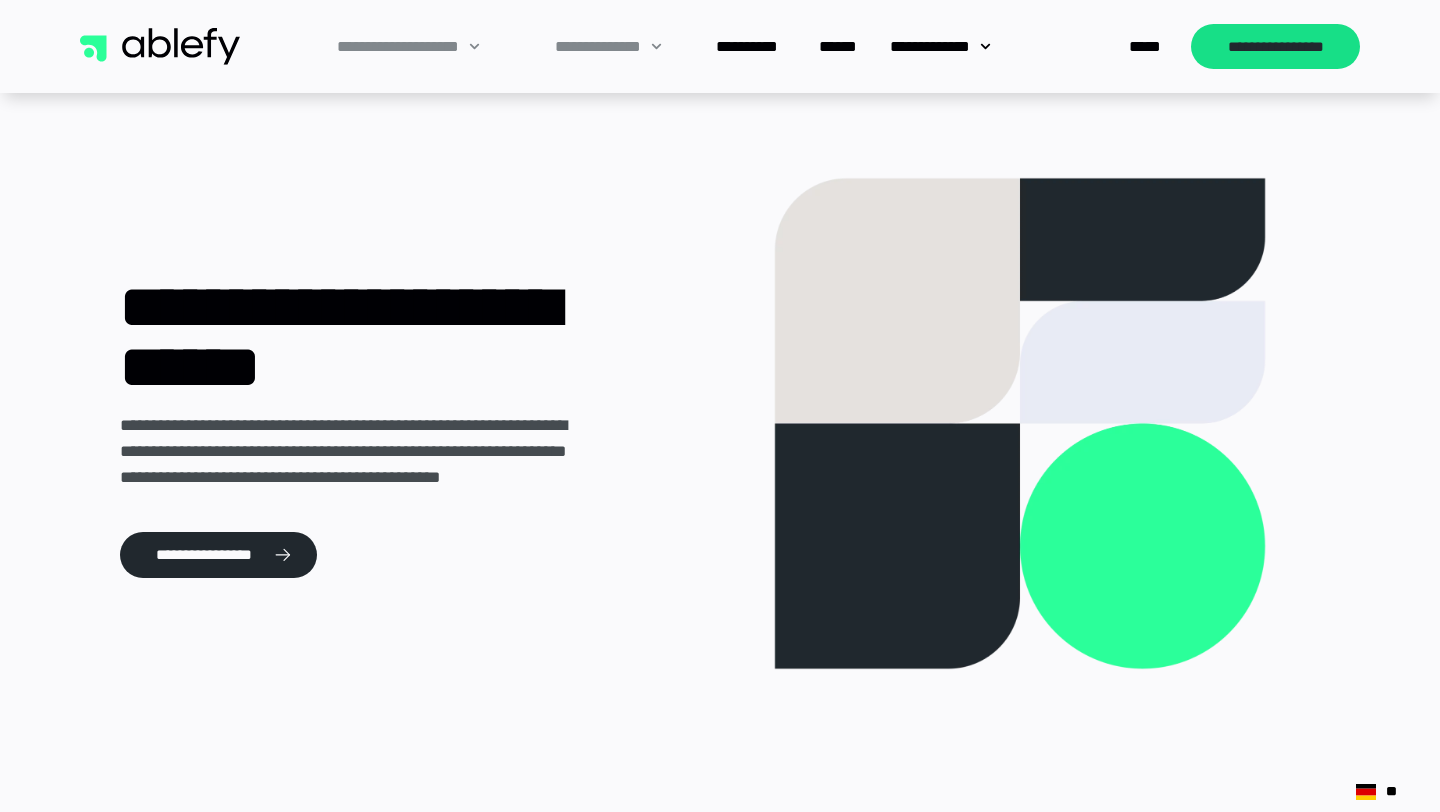 click on "**********" 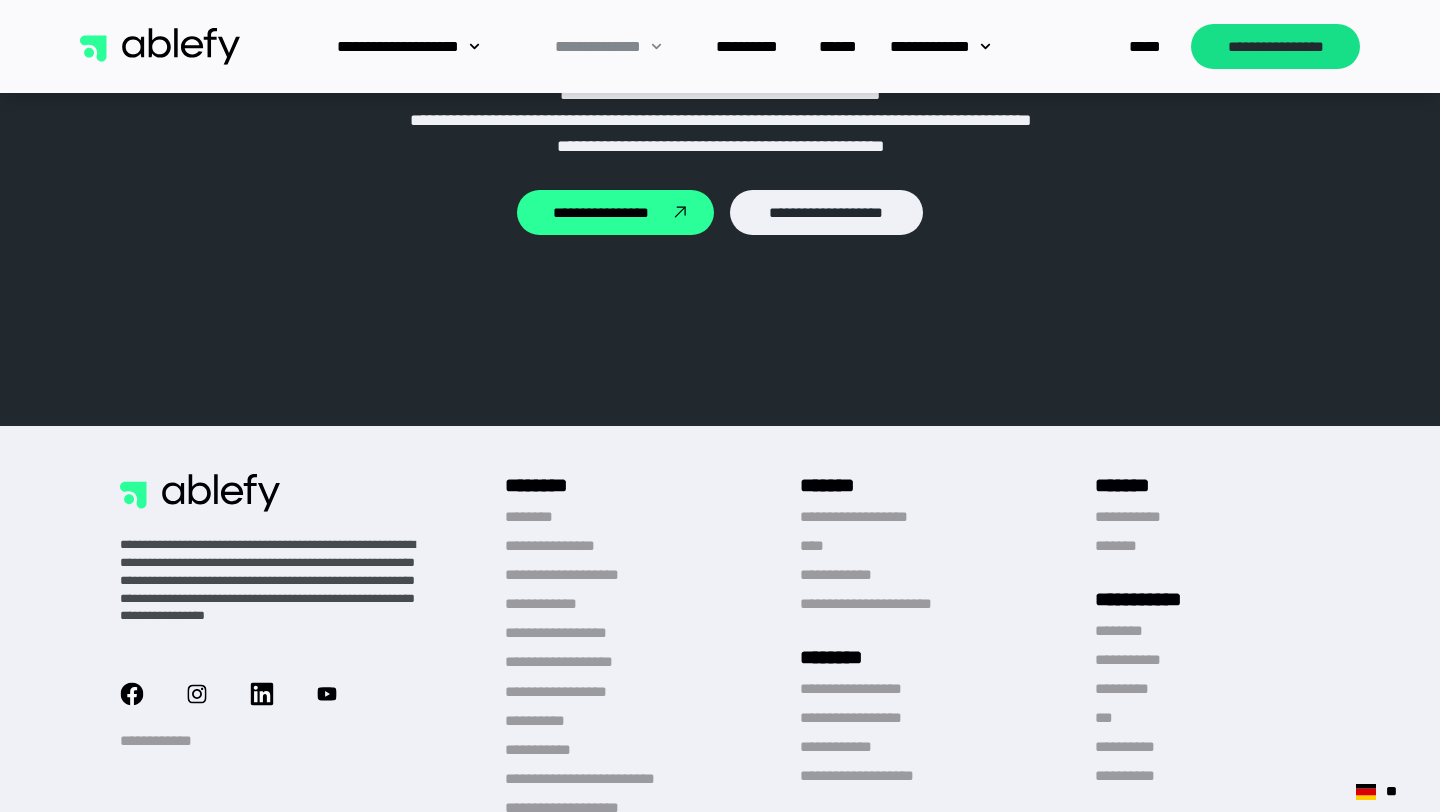 scroll, scrollTop: 9238, scrollLeft: 0, axis: vertical 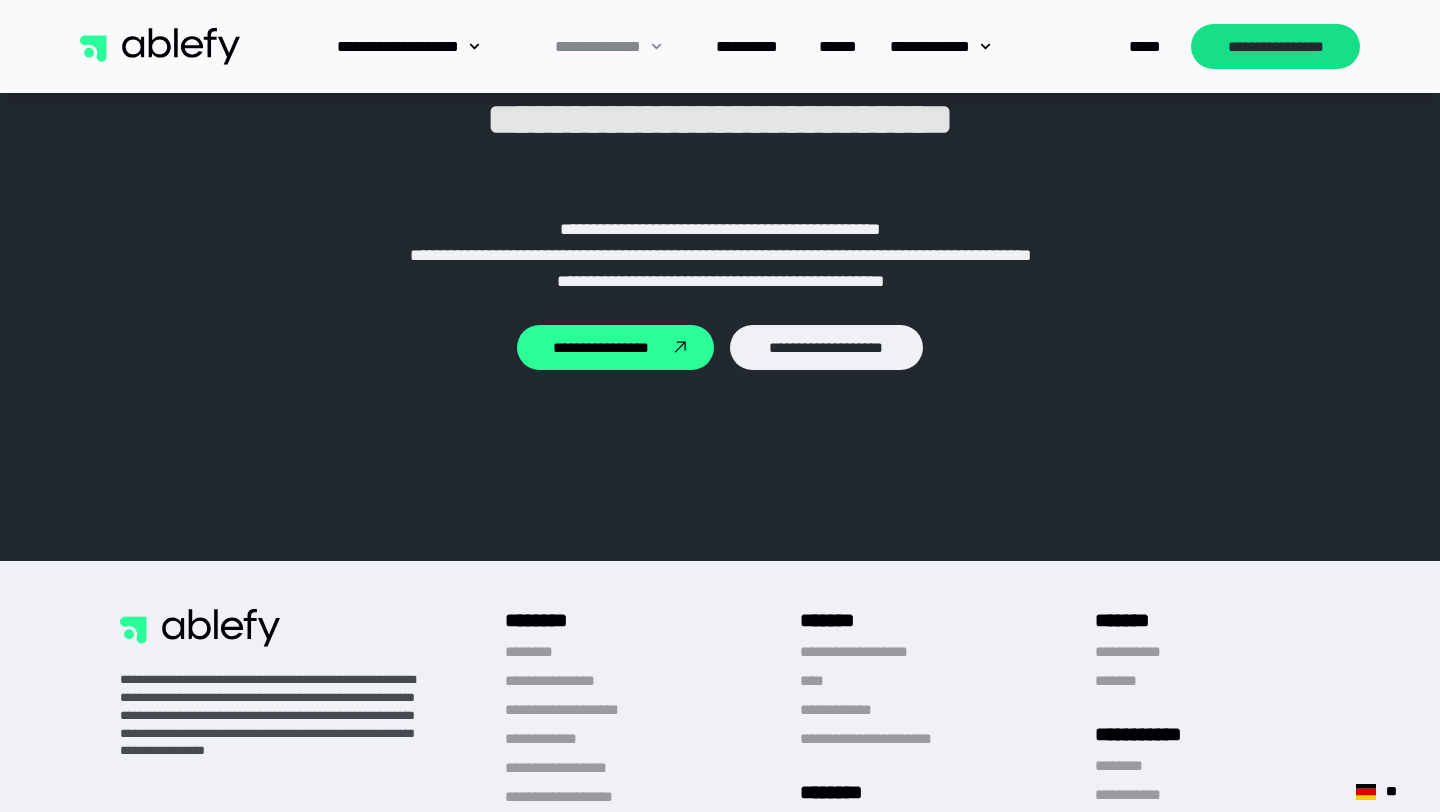 click on "**********" at bounding box center (720, 46) 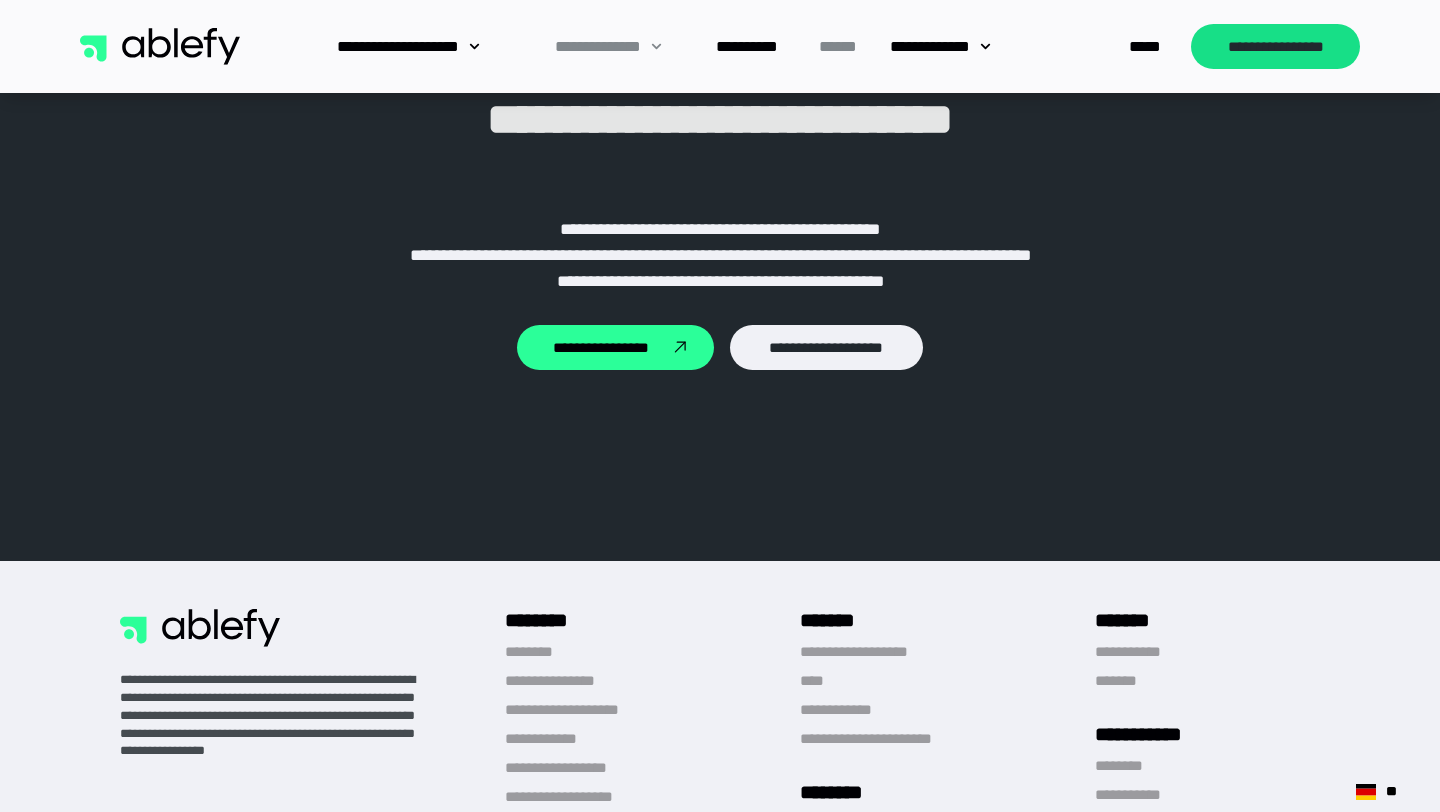 click on "******" 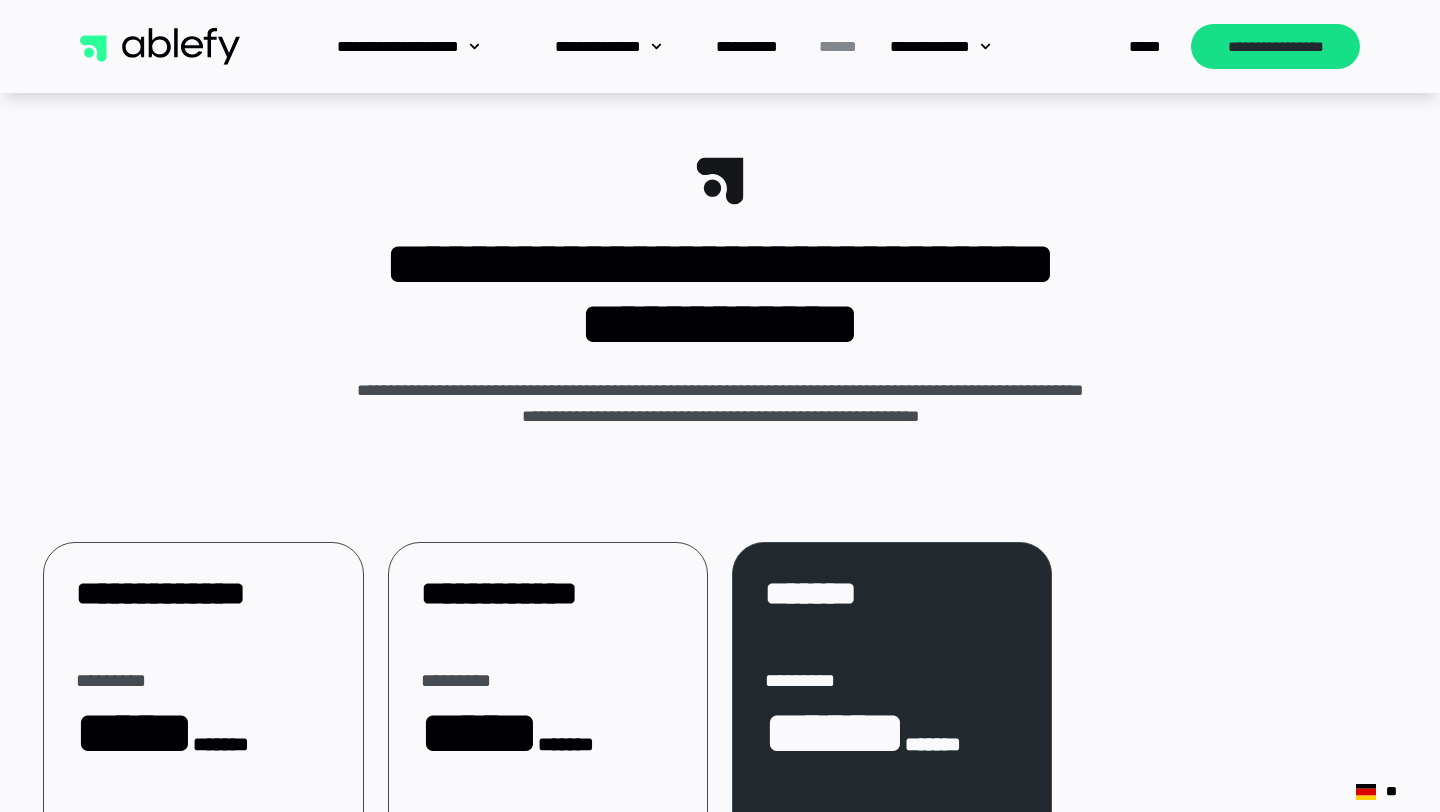 scroll, scrollTop: 0, scrollLeft: 0, axis: both 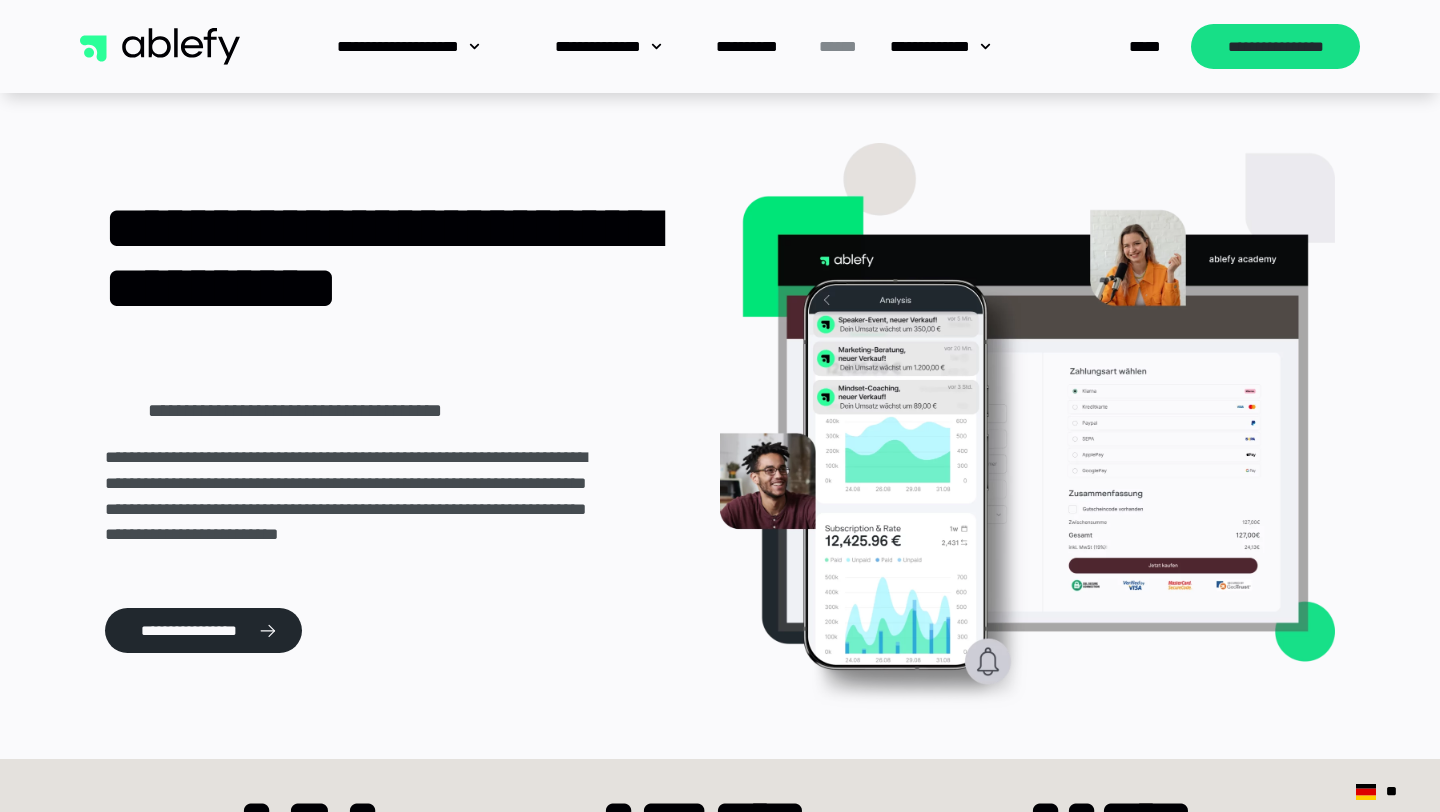 click on "******" 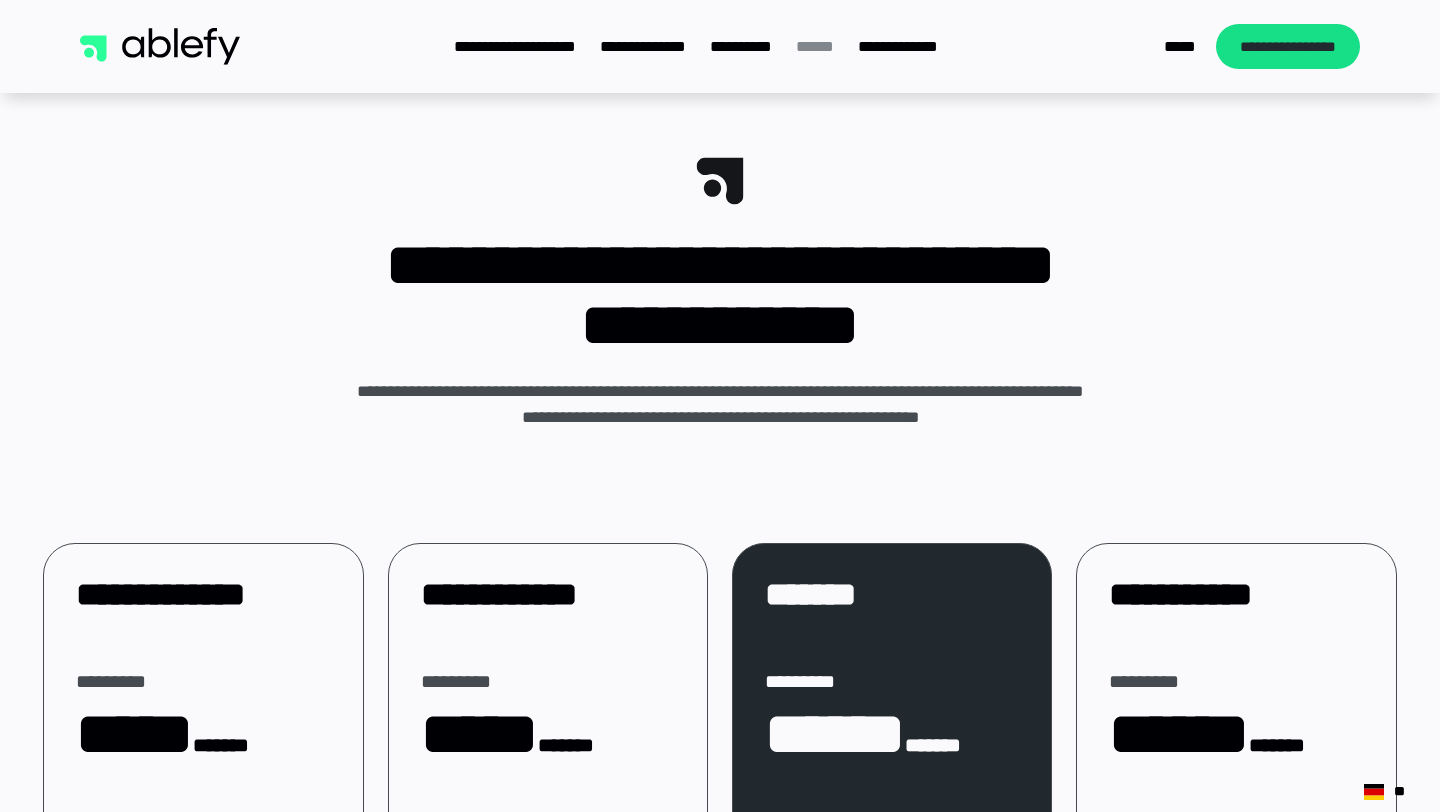 scroll, scrollTop: 0, scrollLeft: 0, axis: both 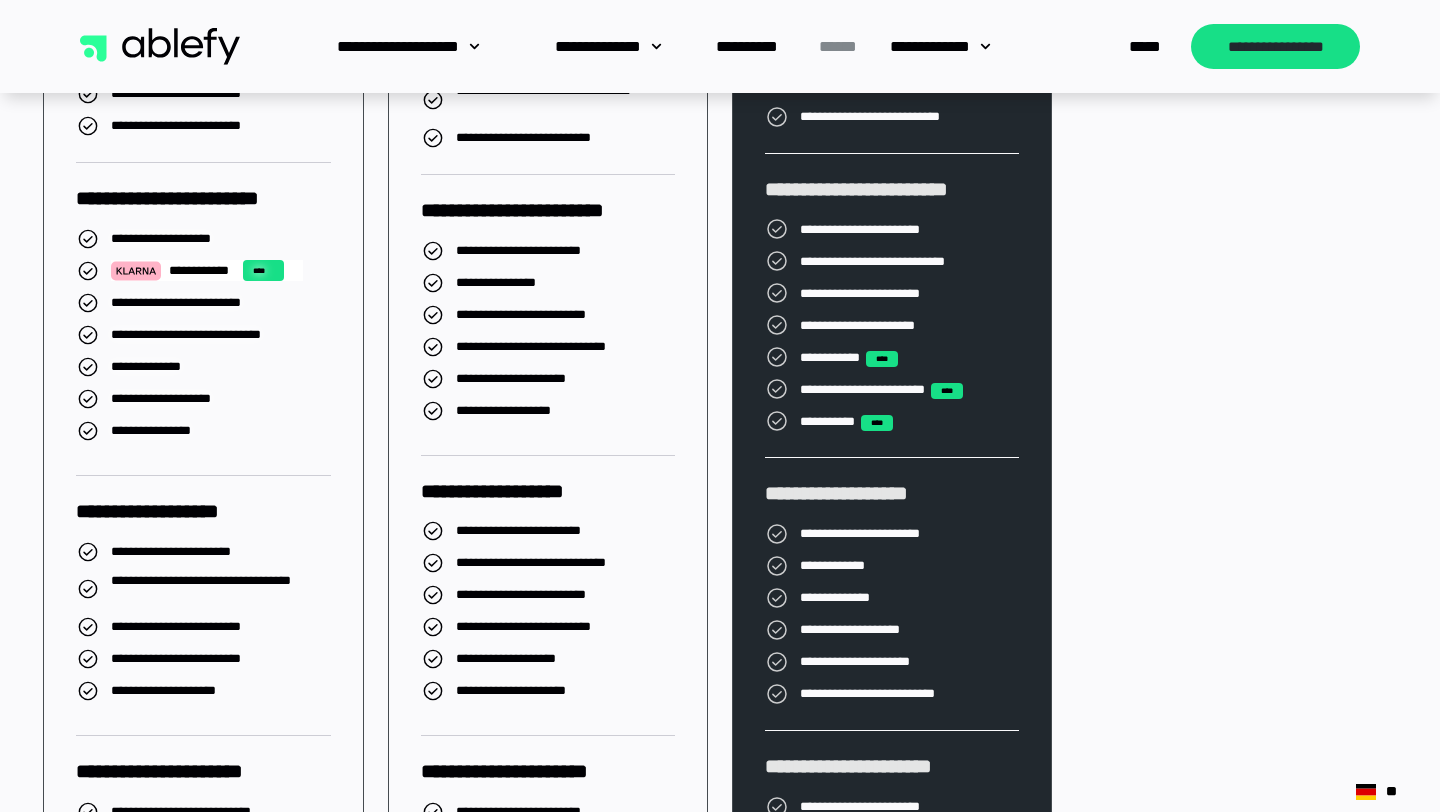 click at bounding box center (136, 271) 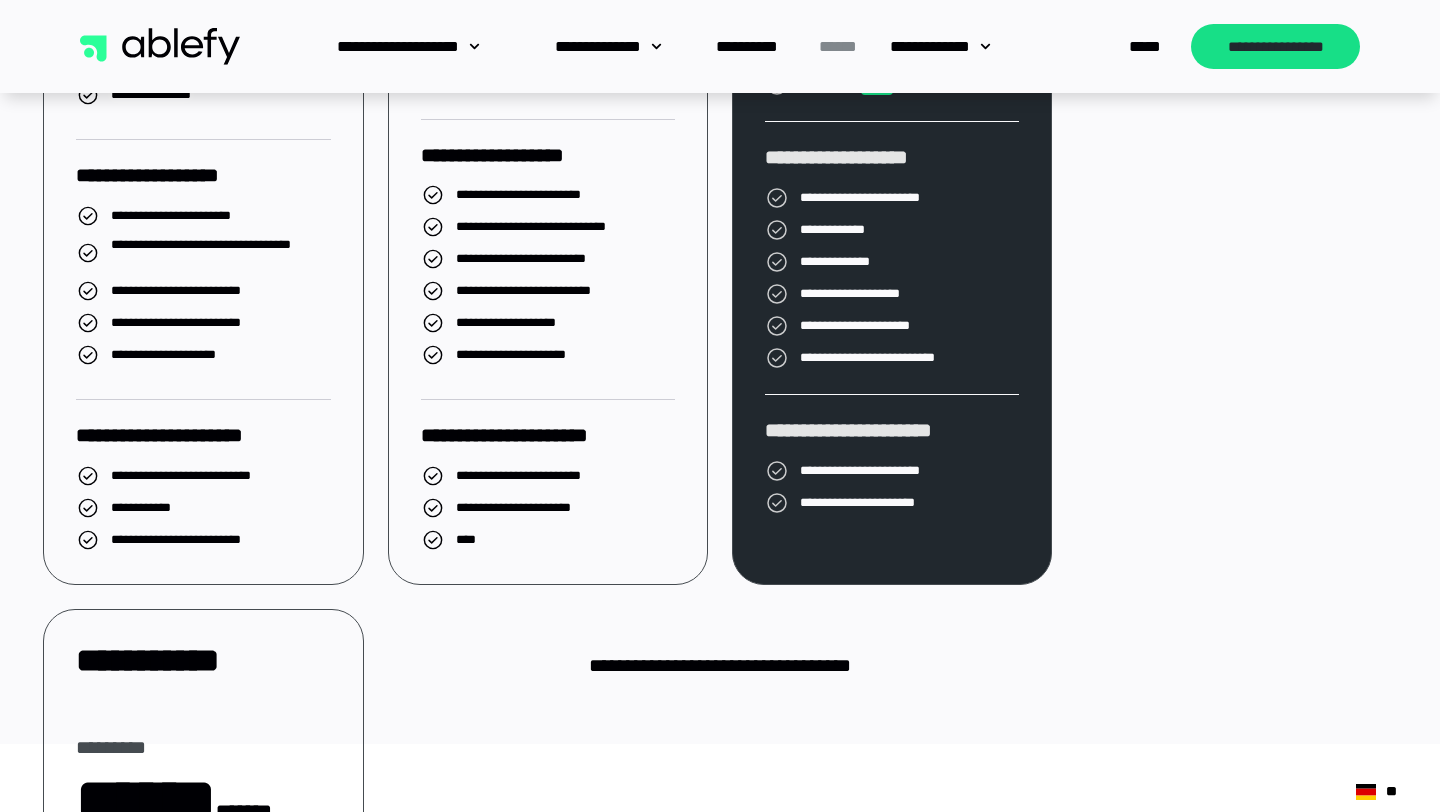 scroll, scrollTop: 1525, scrollLeft: 0, axis: vertical 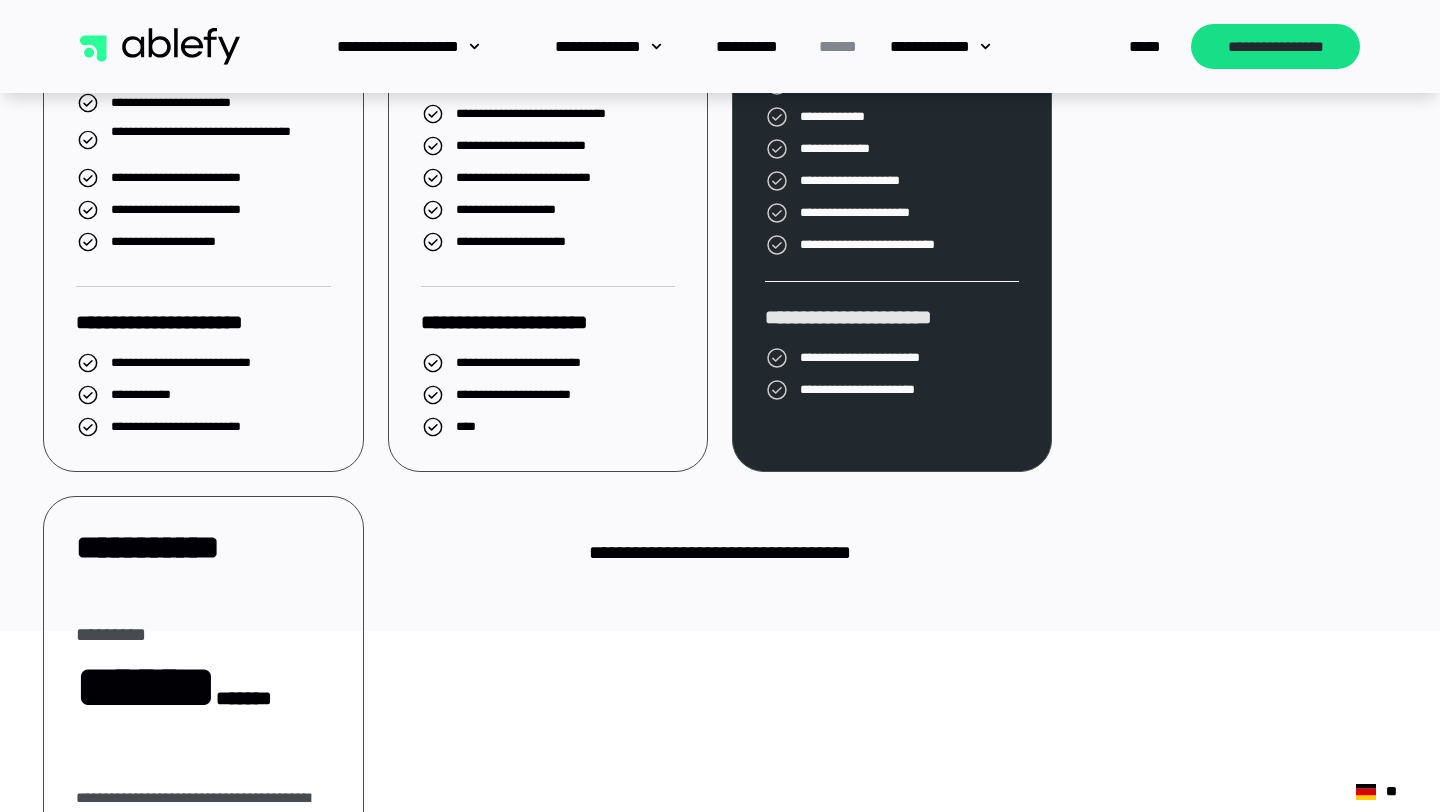 click on "**********" at bounding box center (720, 529) 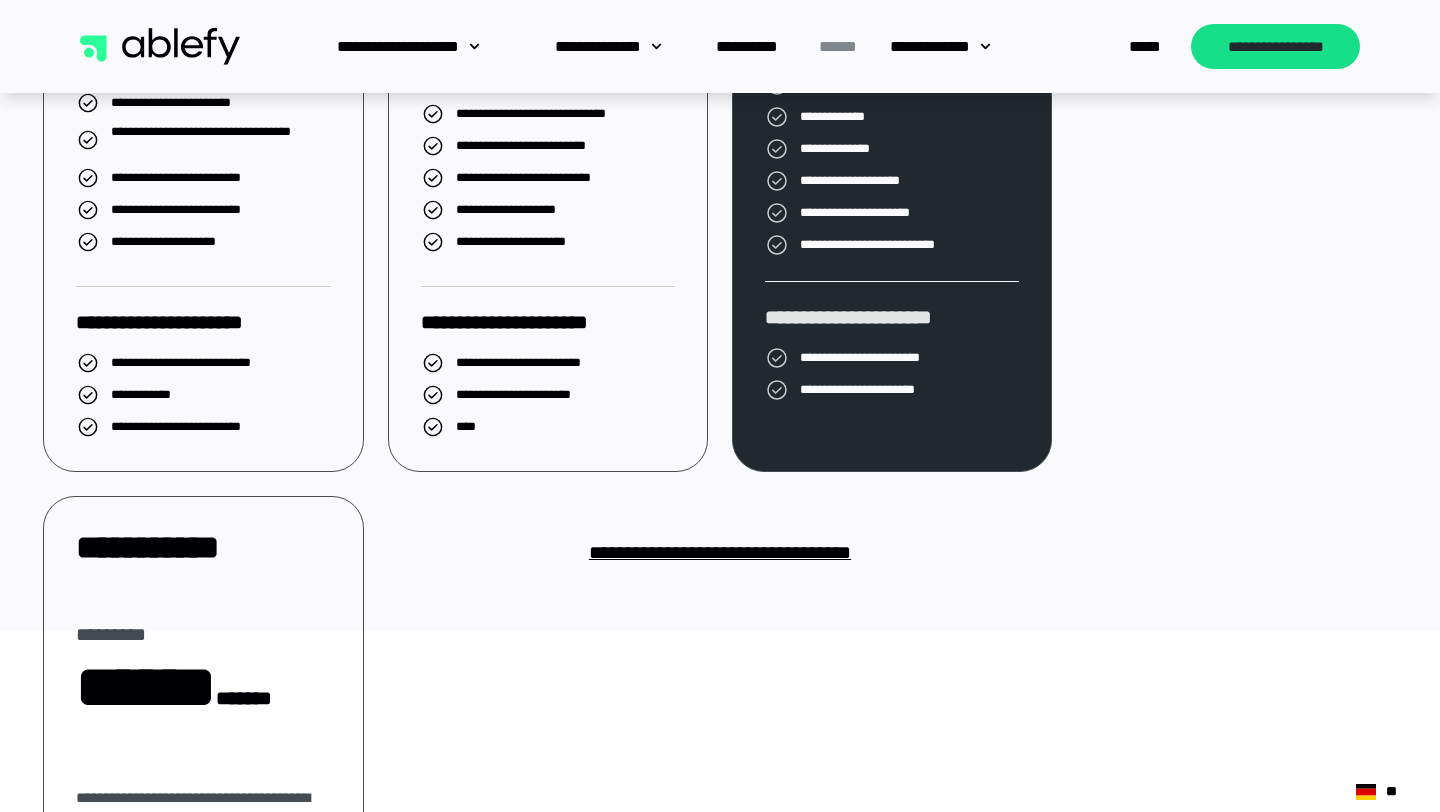 click on "**********" at bounding box center [720, 552] 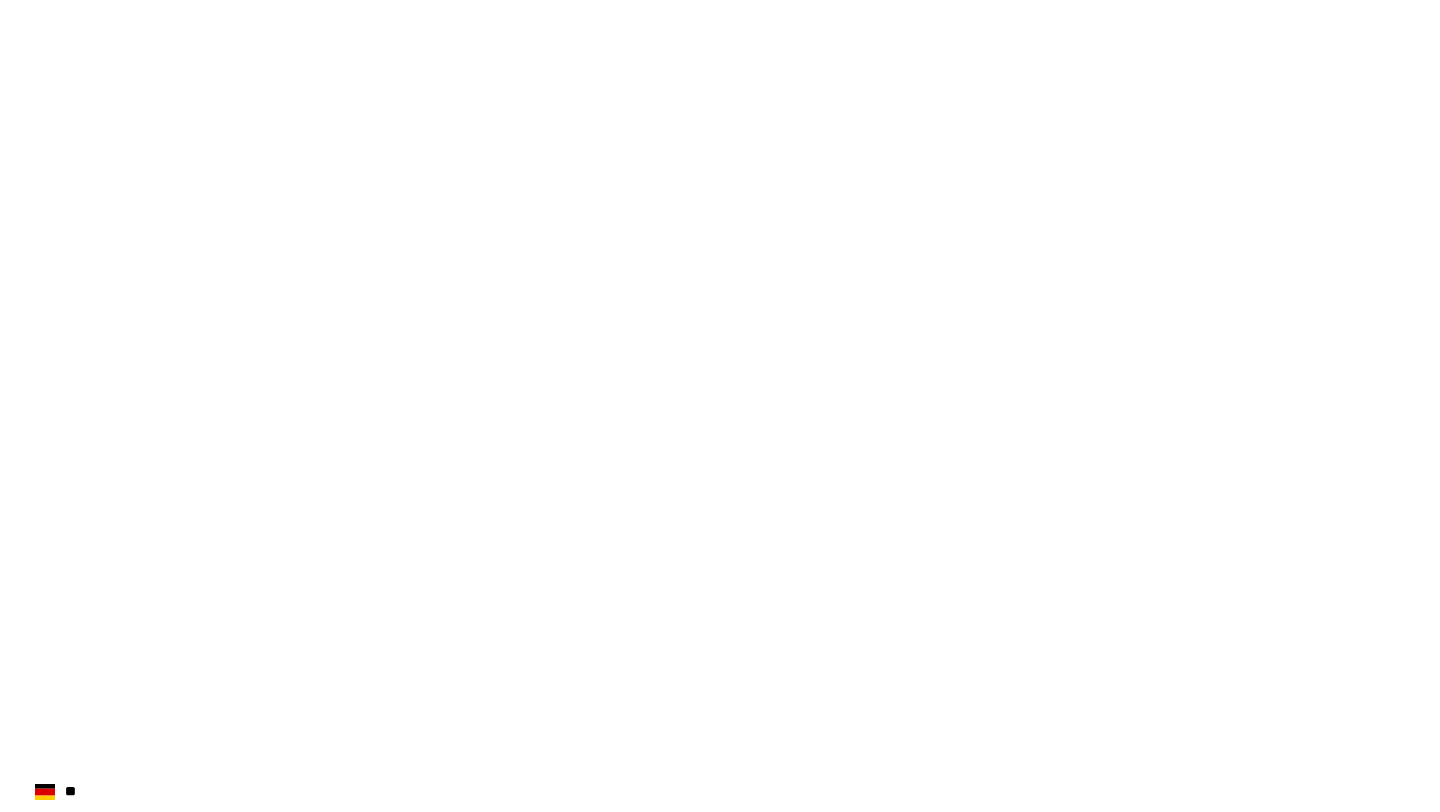 scroll, scrollTop: 0, scrollLeft: 0, axis: both 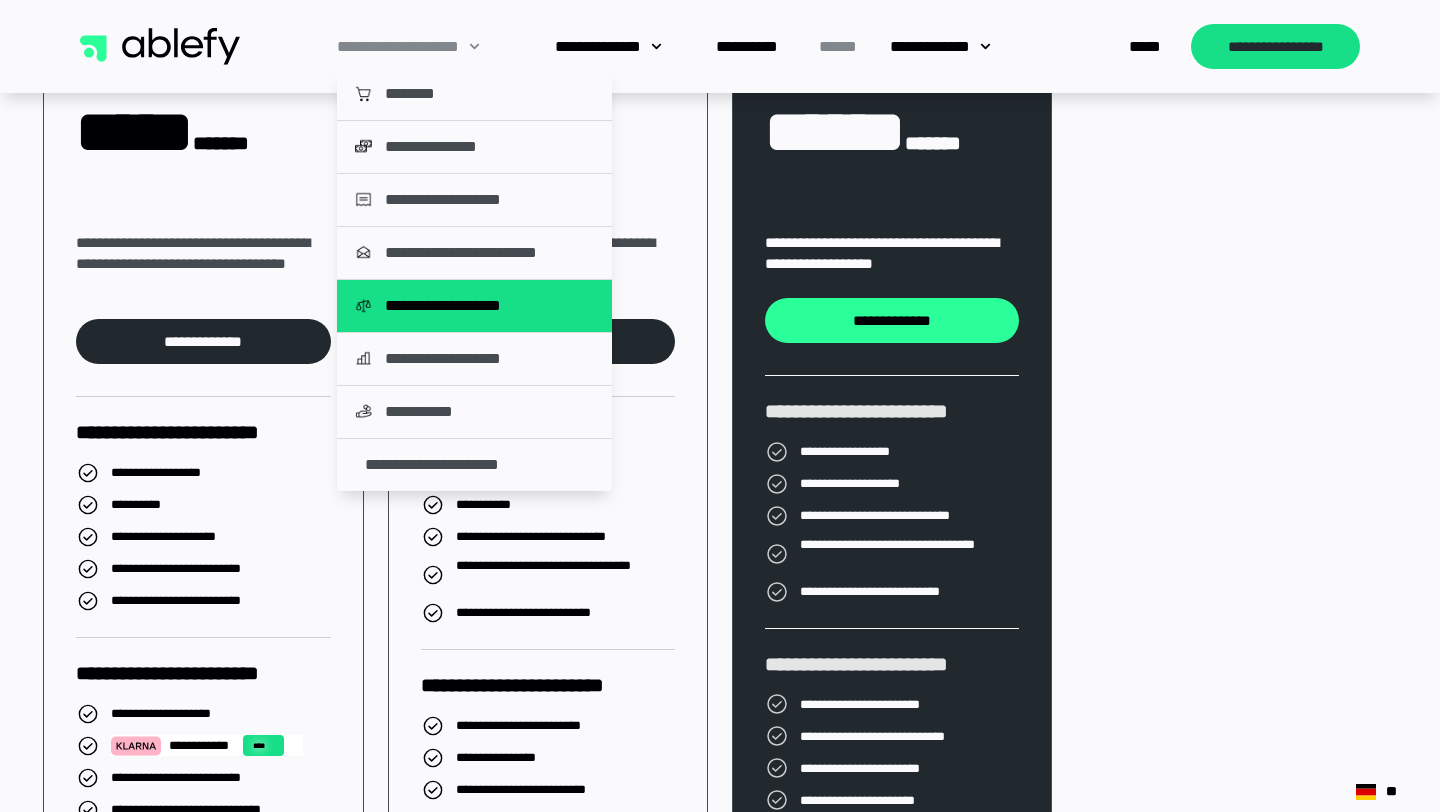 click on "**********" 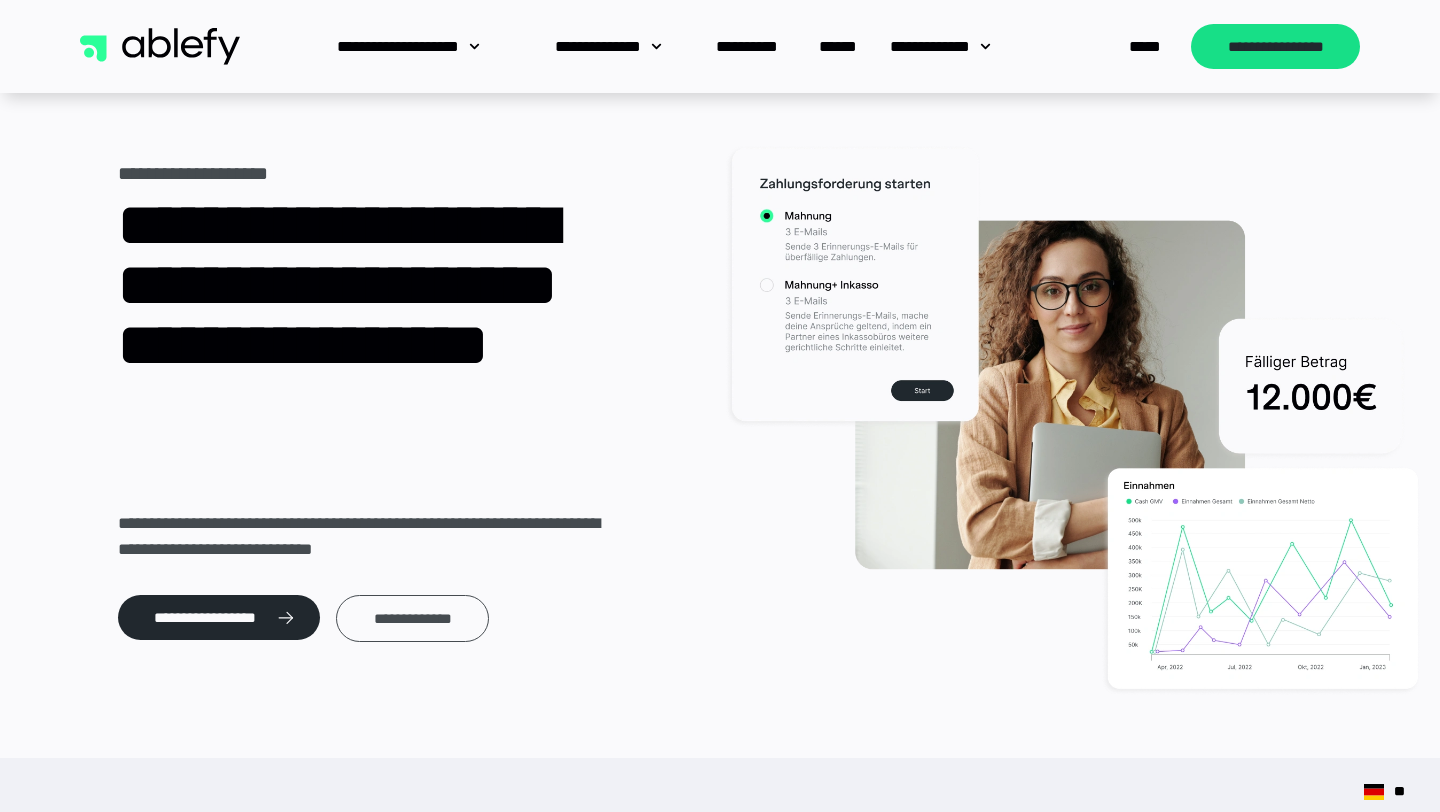scroll, scrollTop: 0, scrollLeft: 0, axis: both 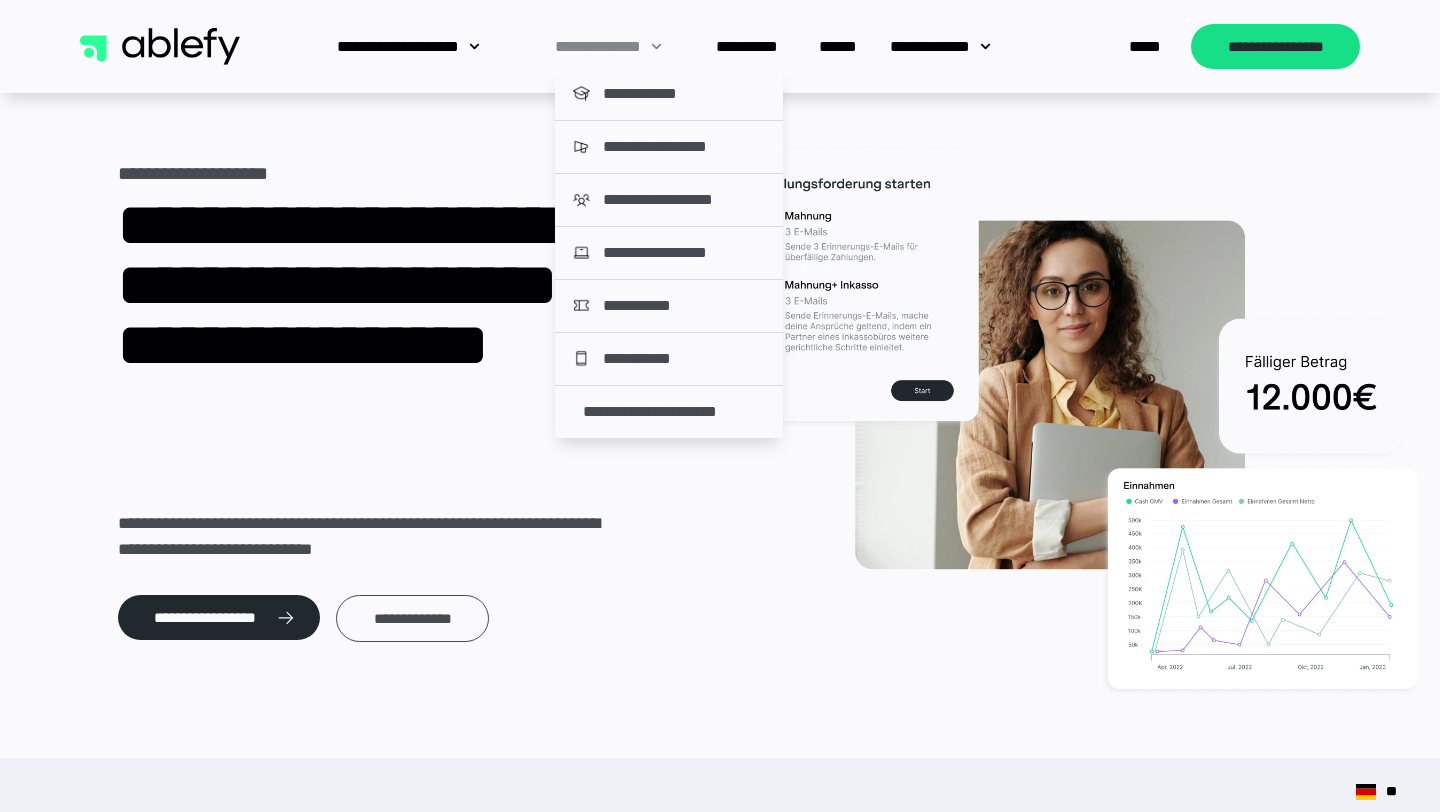 click on "**********" 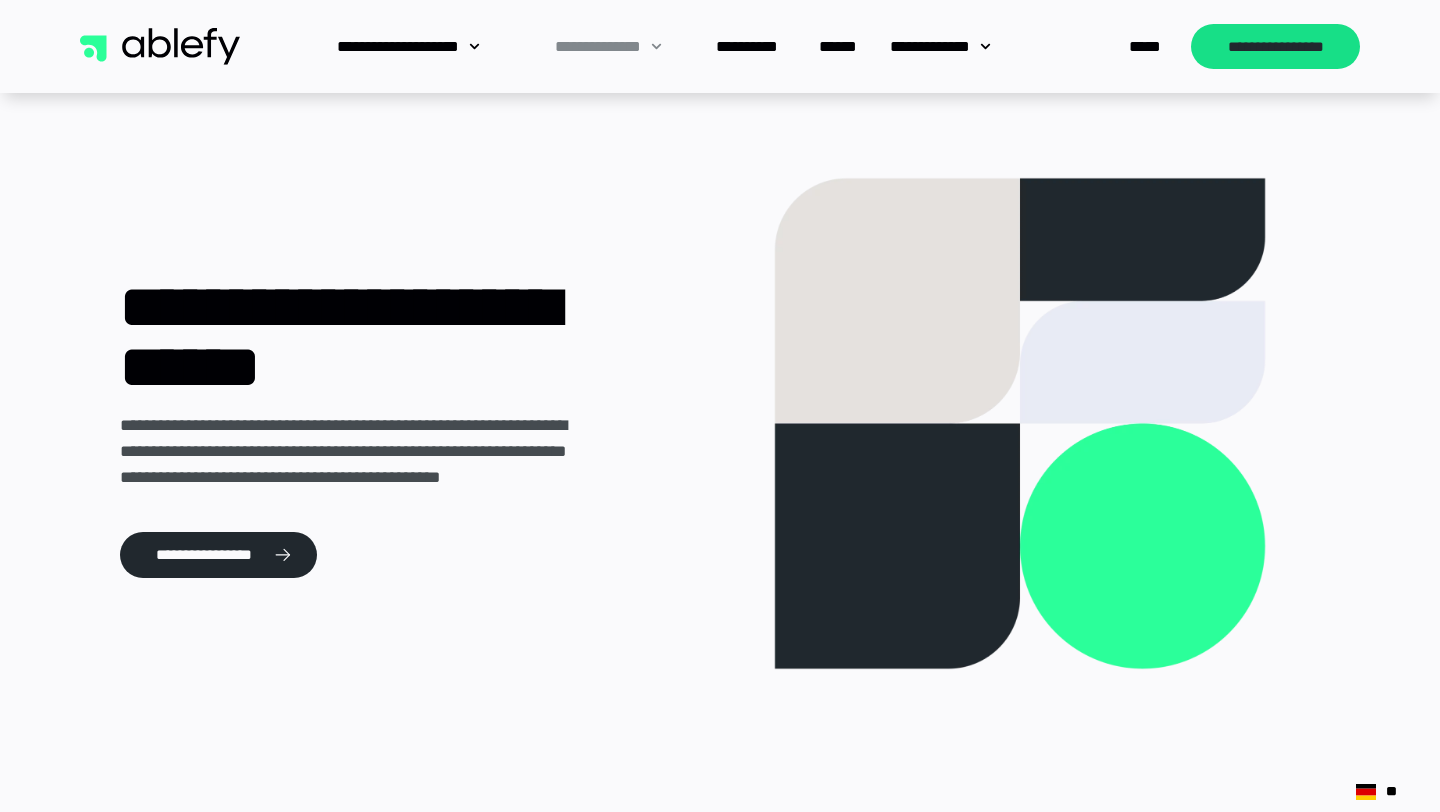 scroll, scrollTop: 0, scrollLeft: 0, axis: both 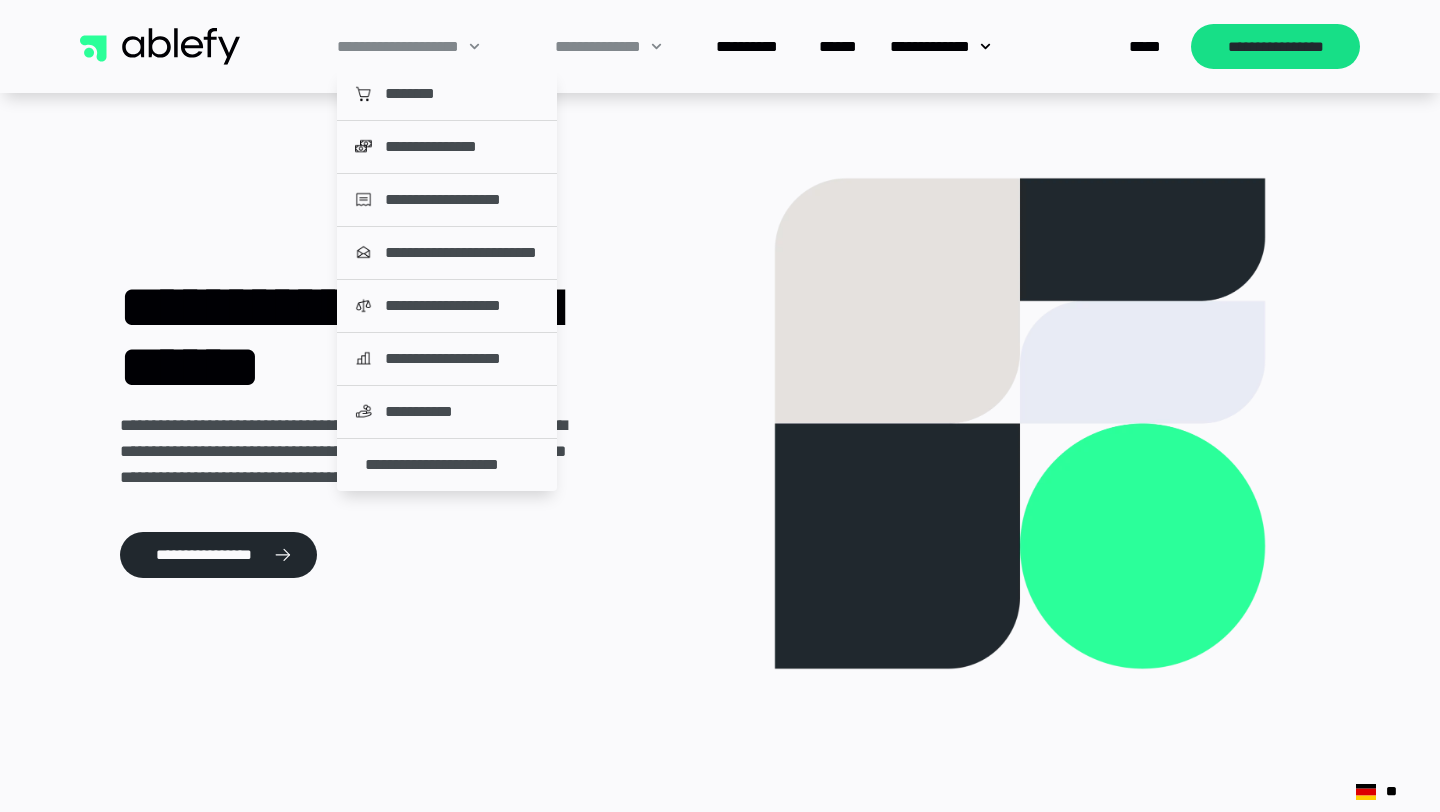 click on "**********" 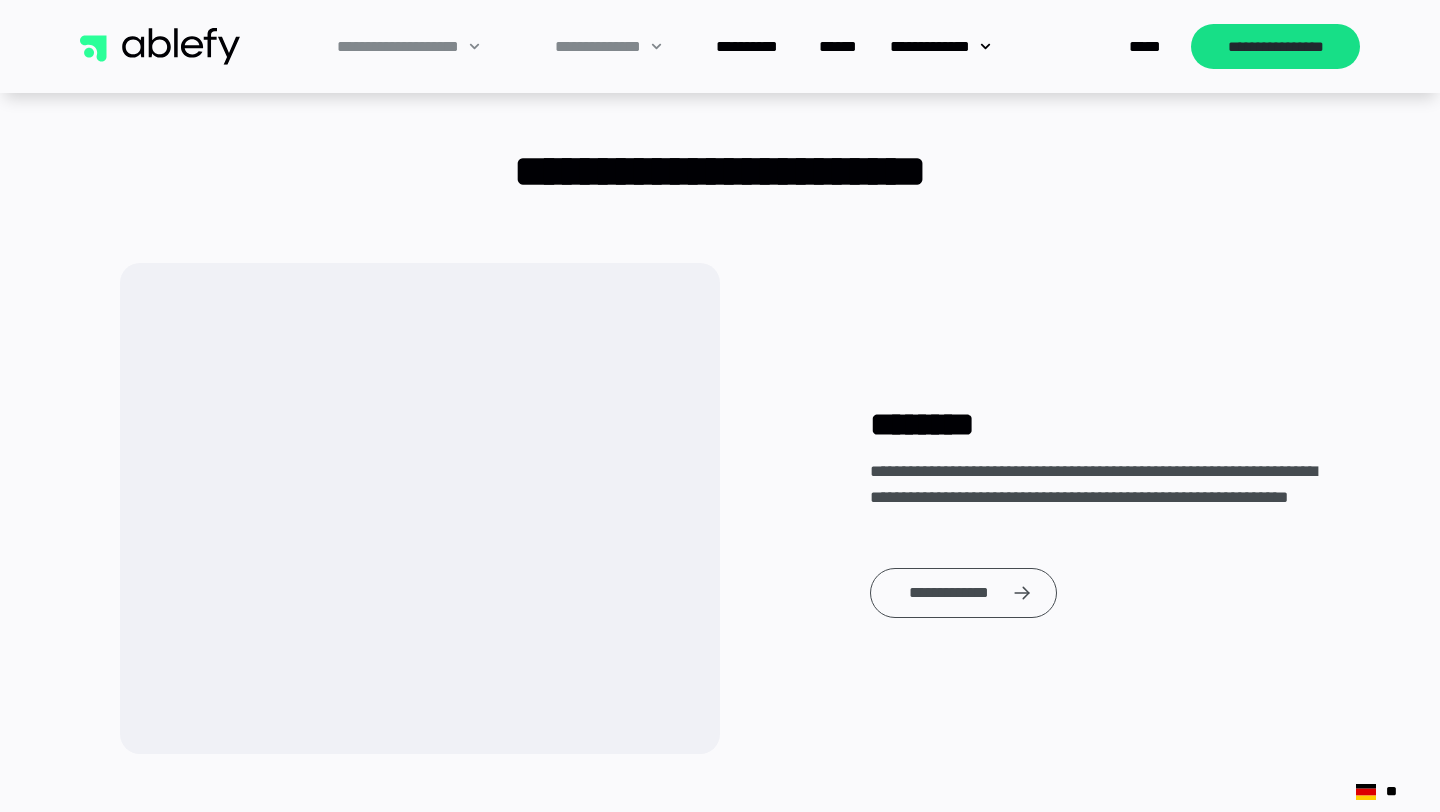 scroll, scrollTop: 4139, scrollLeft: 0, axis: vertical 